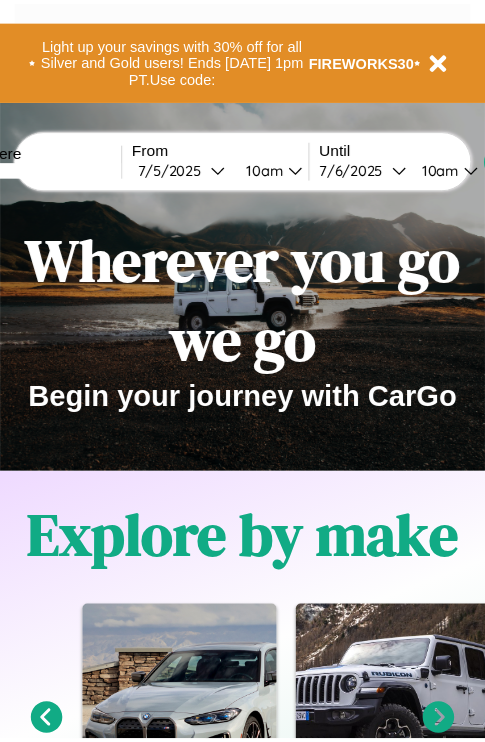 scroll, scrollTop: 0, scrollLeft: 0, axis: both 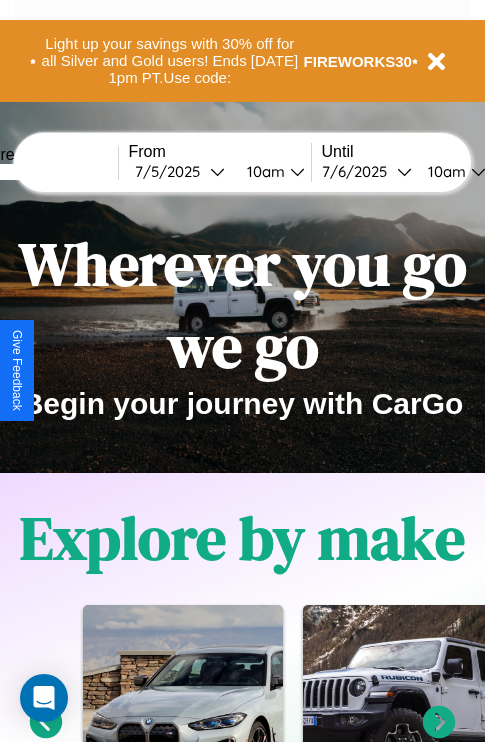 click at bounding box center (43, 172) 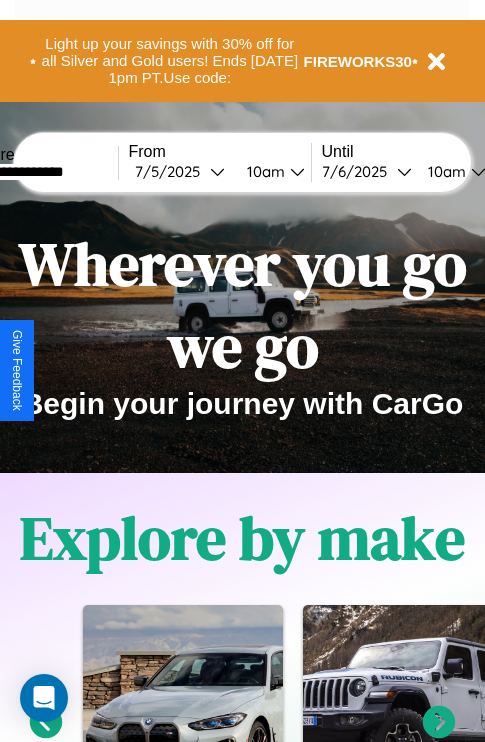 type on "**********" 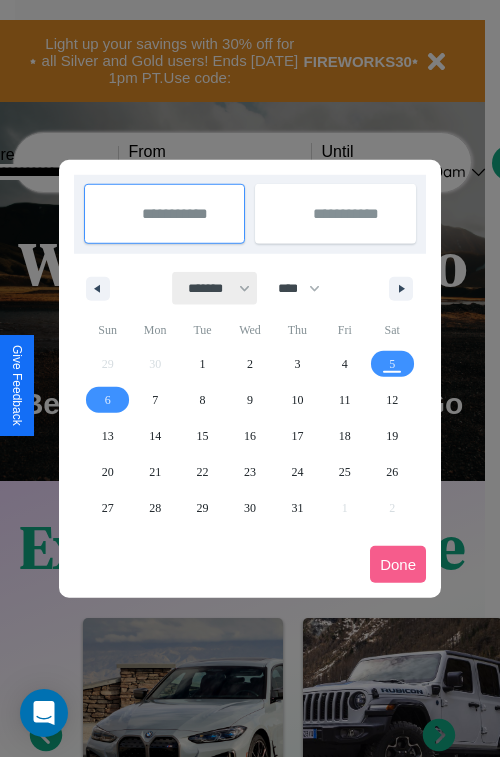 click on "******* ******** ***** ***** *** **** **** ****** ********* ******* ******** ********" at bounding box center [215, 288] 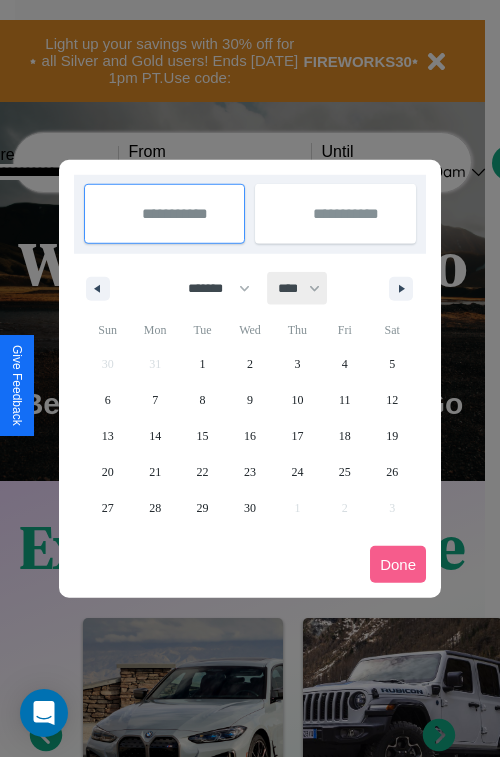 click on "**** **** **** **** **** **** **** **** **** **** **** **** **** **** **** **** **** **** **** **** **** **** **** **** **** **** **** **** **** **** **** **** **** **** **** **** **** **** **** **** **** **** **** **** **** **** **** **** **** **** **** **** **** **** **** **** **** **** **** **** **** **** **** **** **** **** **** **** **** **** **** **** **** **** **** **** **** **** **** **** **** **** **** **** **** **** **** **** **** **** **** **** **** **** **** **** **** **** **** **** **** **** **** **** **** **** **** **** **** **** **** **** **** **** **** **** **** **** **** **** ****" at bounding box center [298, 288] 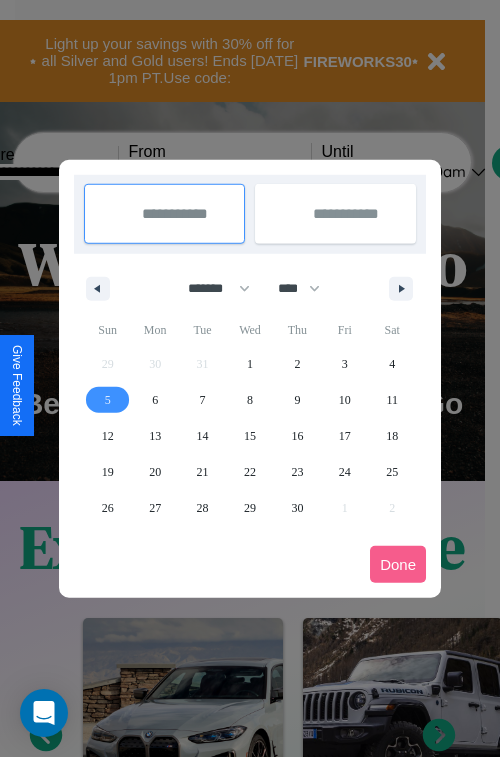 click on "5" at bounding box center (108, 400) 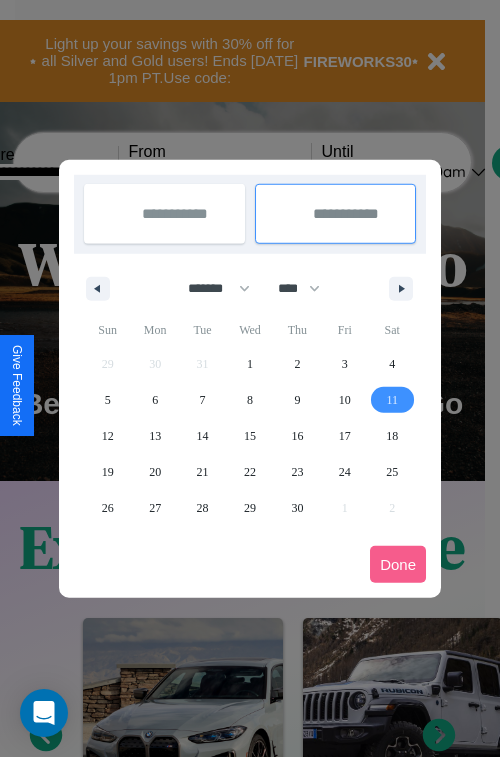 click on "11" at bounding box center (392, 400) 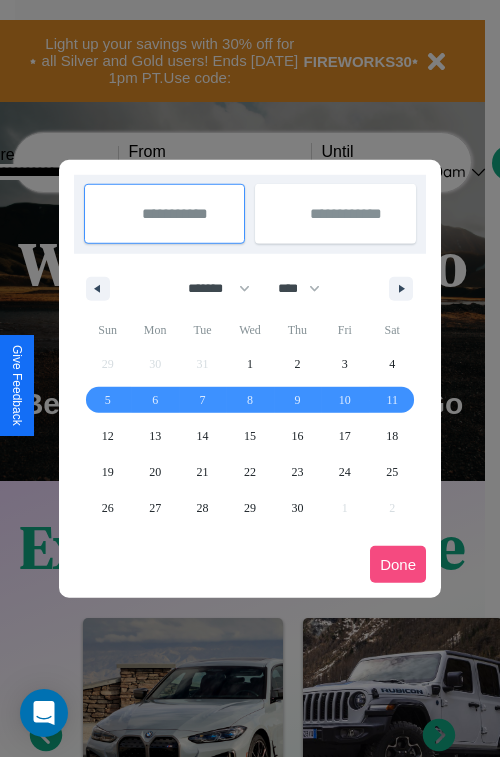 click on "Done" at bounding box center (398, 564) 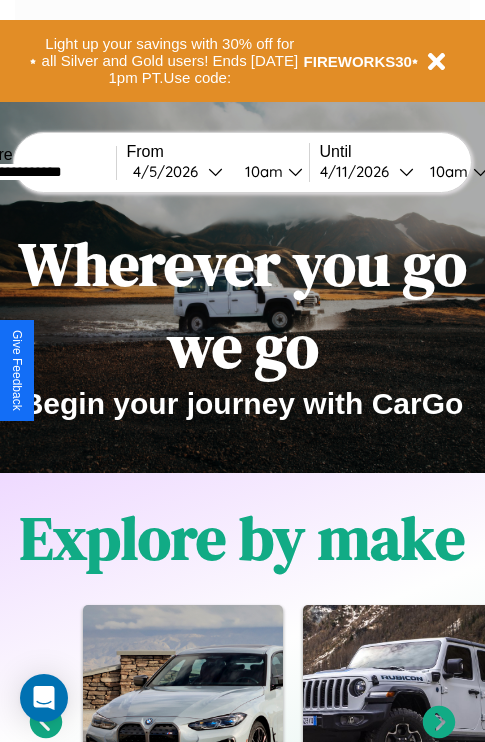 scroll, scrollTop: 0, scrollLeft: 70, axis: horizontal 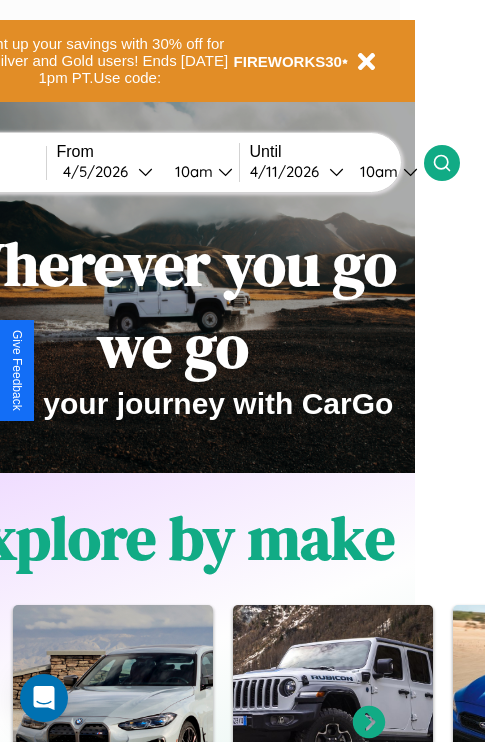 click 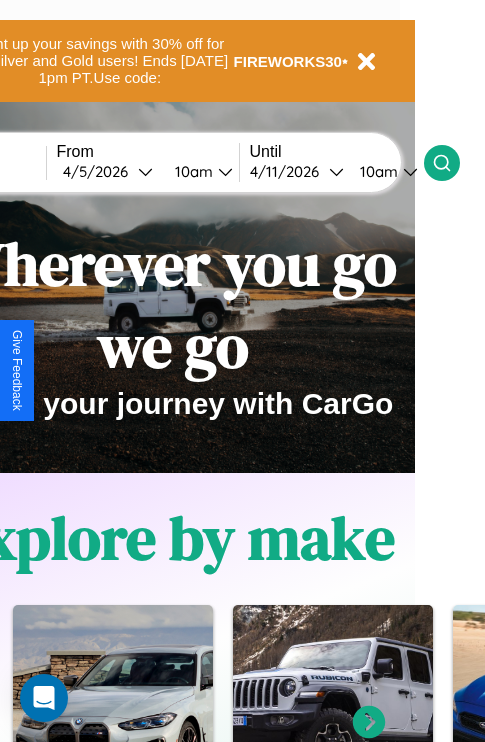 scroll, scrollTop: 0, scrollLeft: 0, axis: both 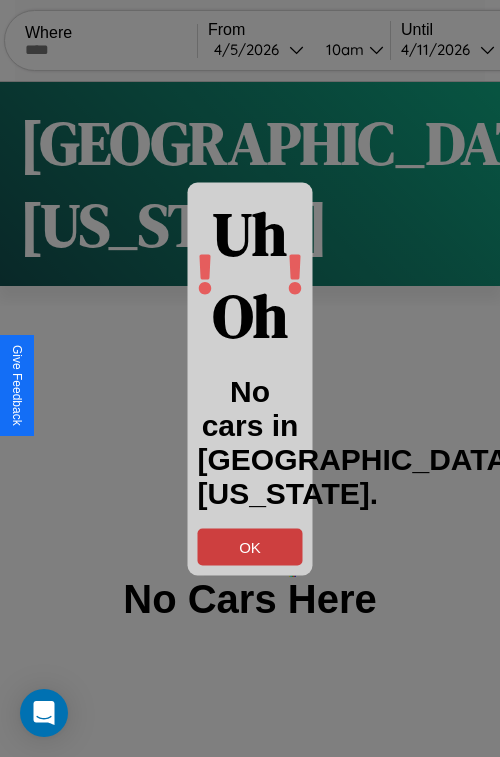 click on "OK" at bounding box center (250, 546) 